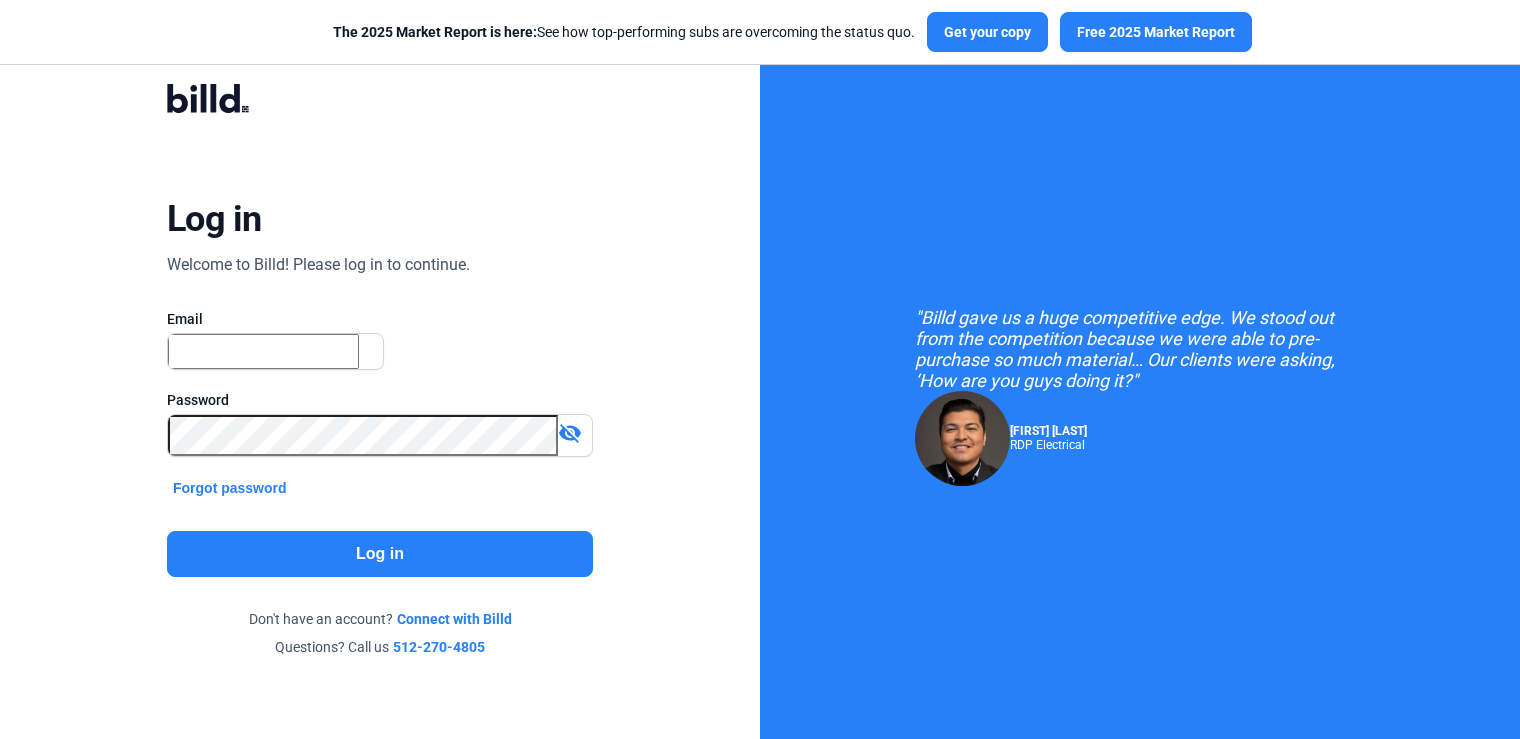 scroll, scrollTop: 0, scrollLeft: 0, axis: both 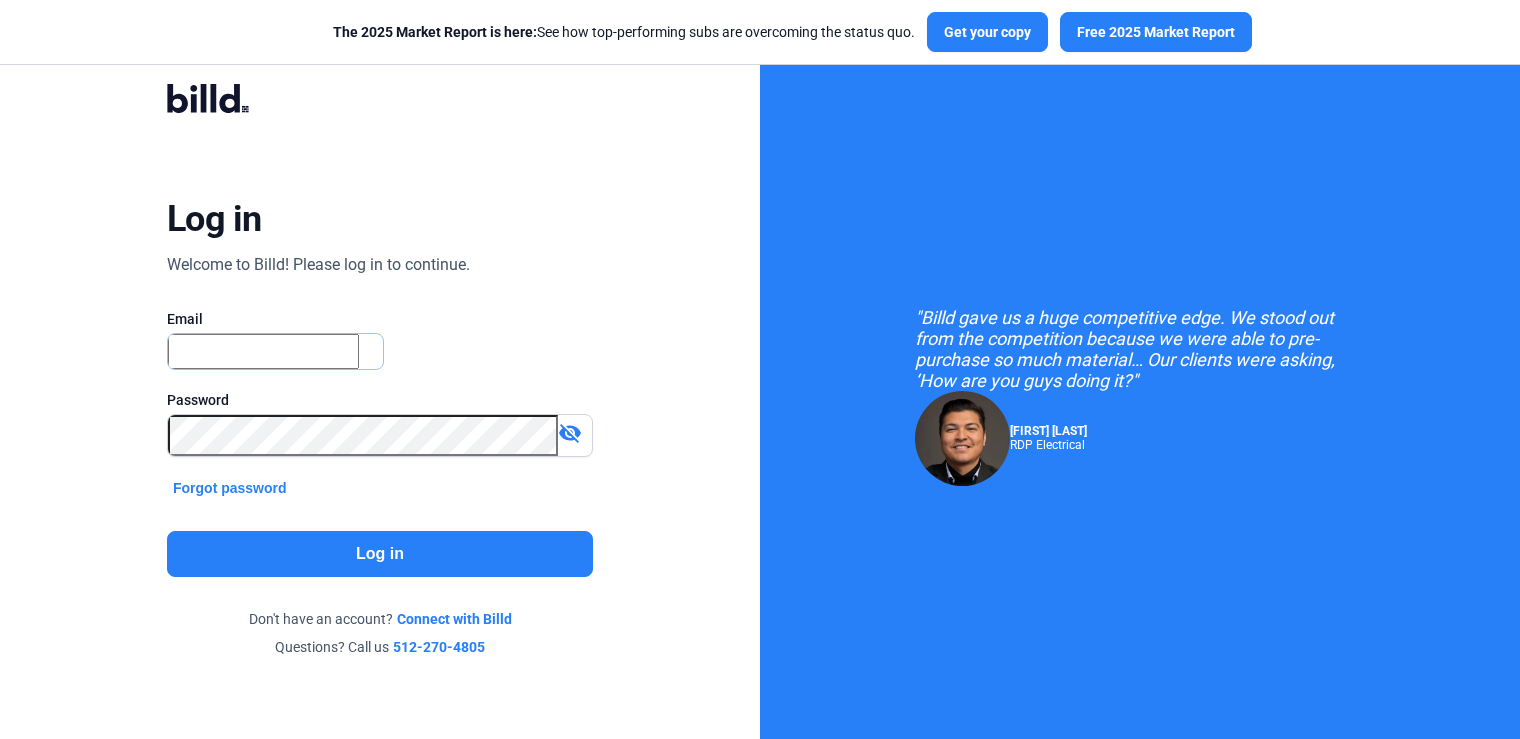 type on "[EMAIL]" 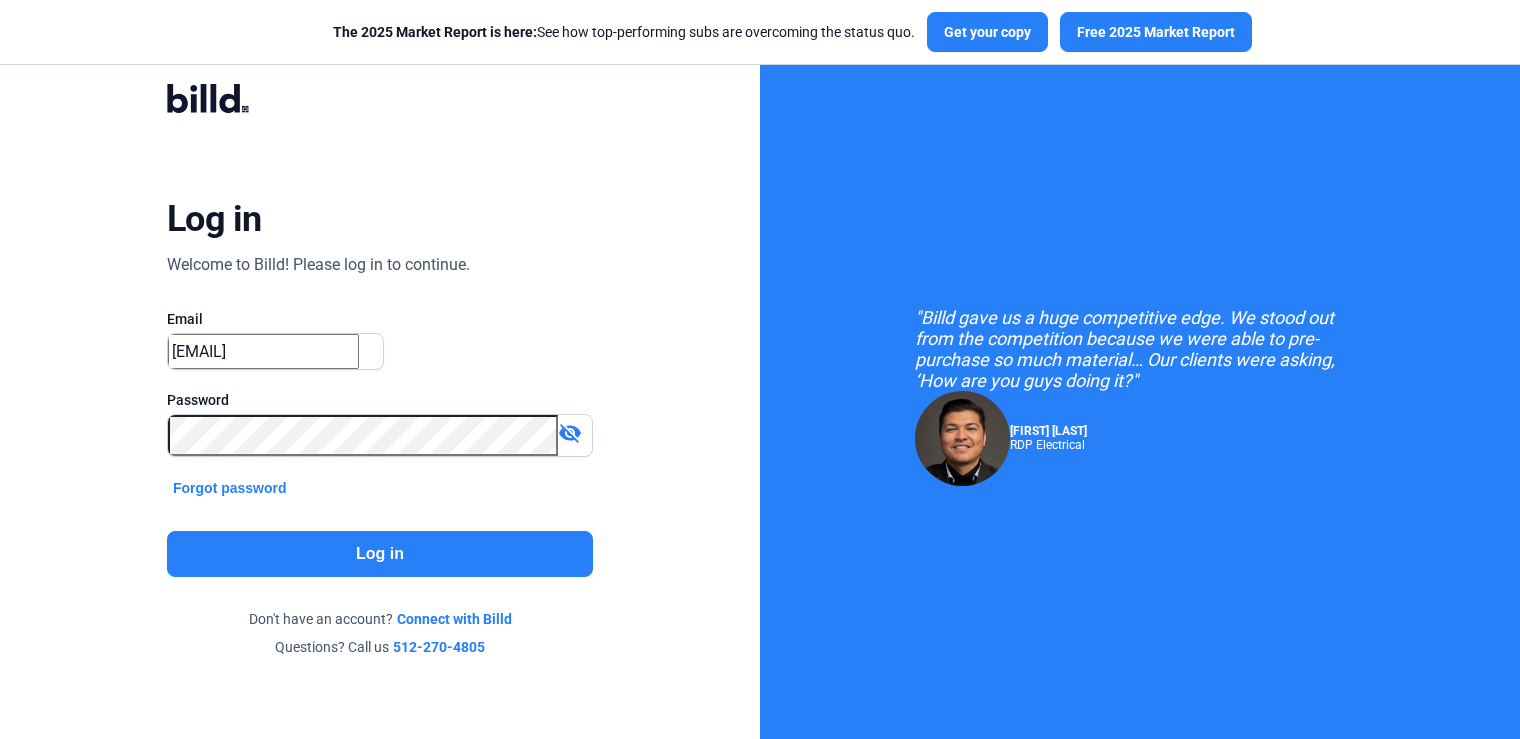 click on "Log in" at bounding box center (380, 554) 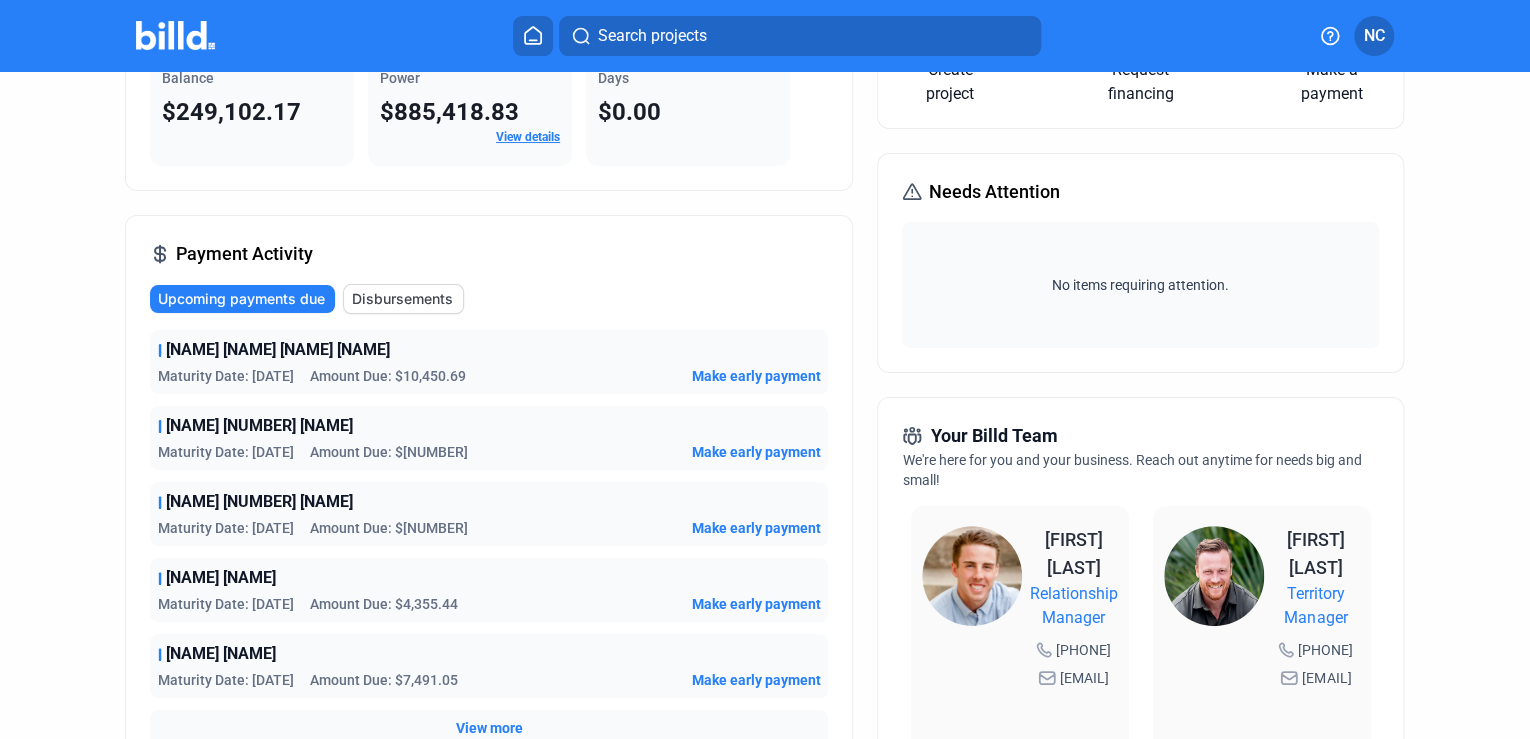 scroll, scrollTop: 0, scrollLeft: 0, axis: both 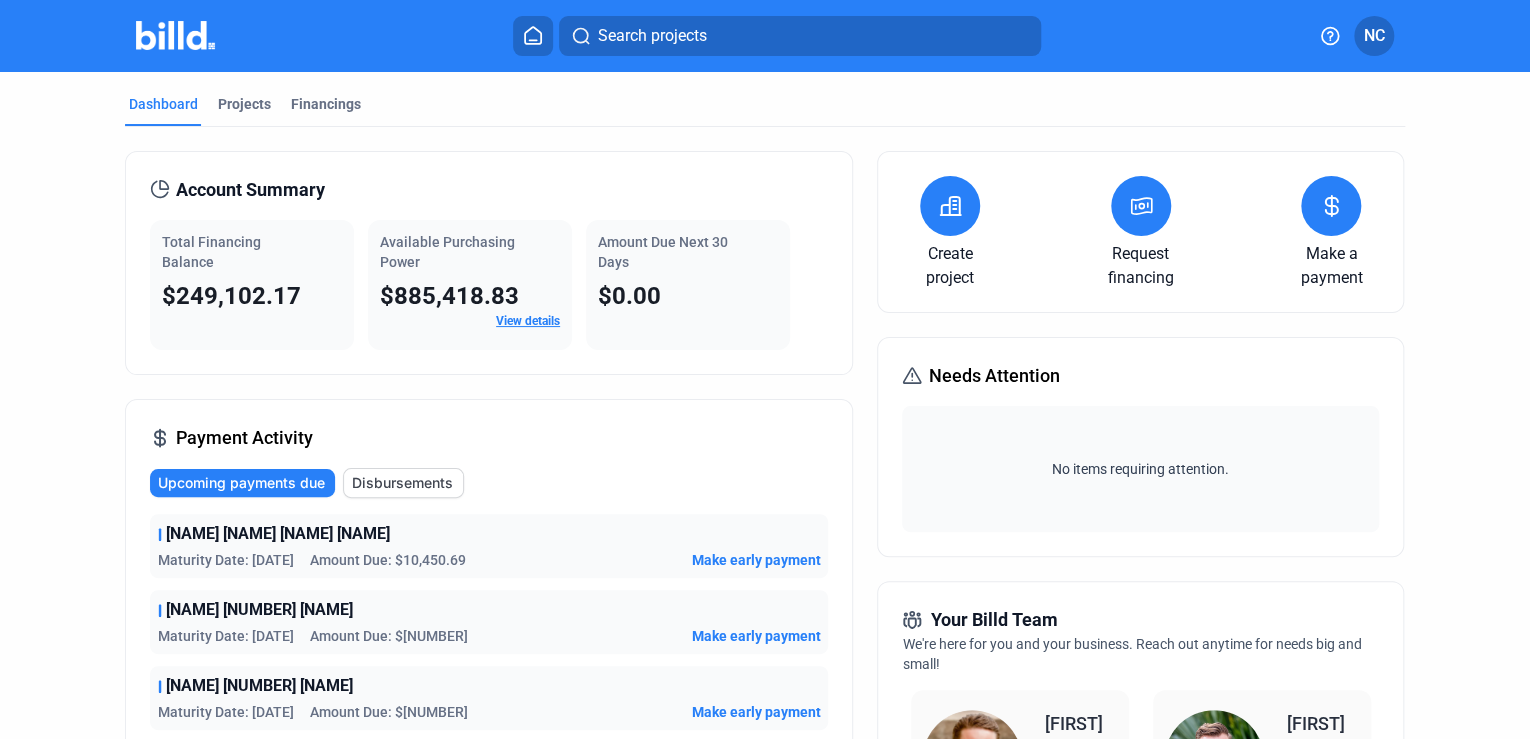 click at bounding box center (950, 206) 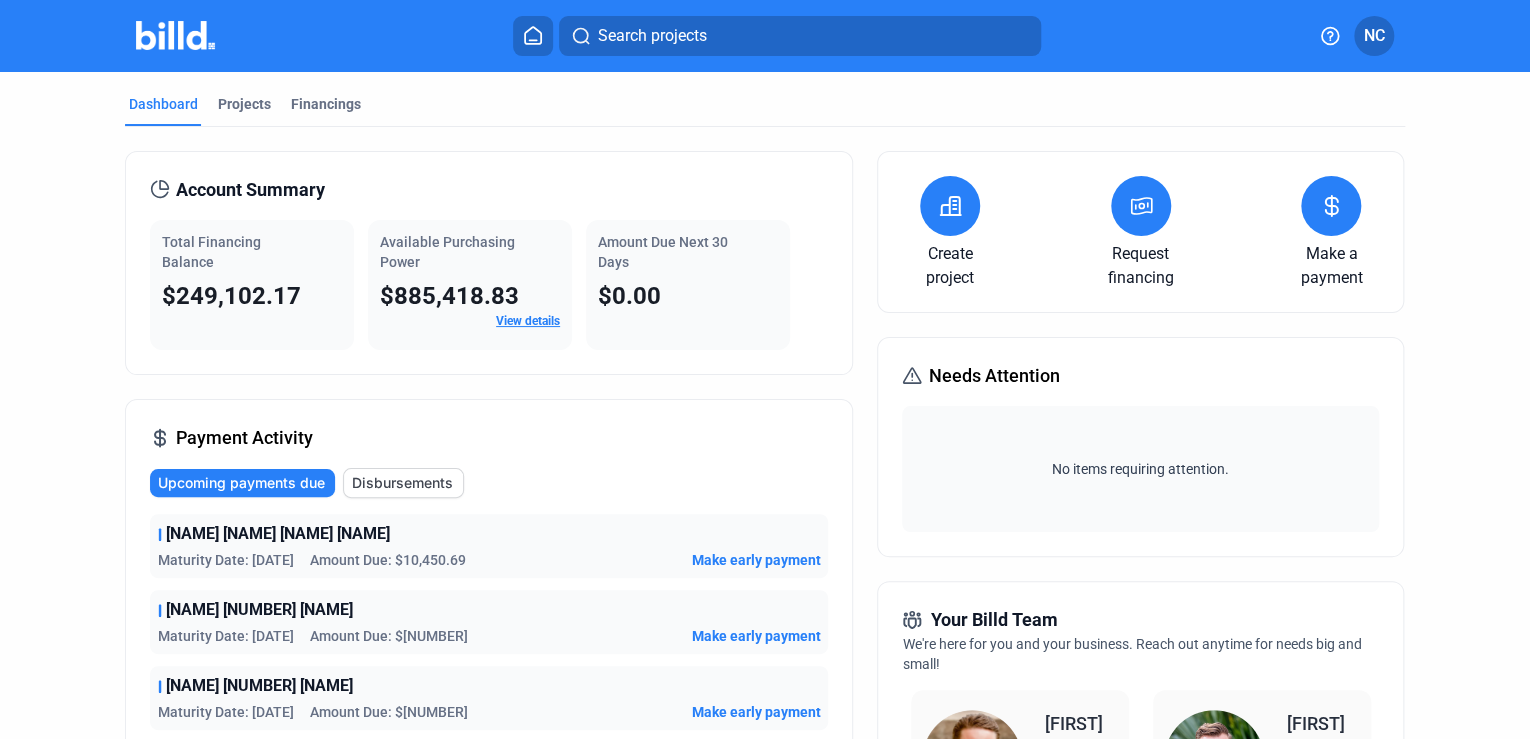click on "Next" at bounding box center [909, 1224] 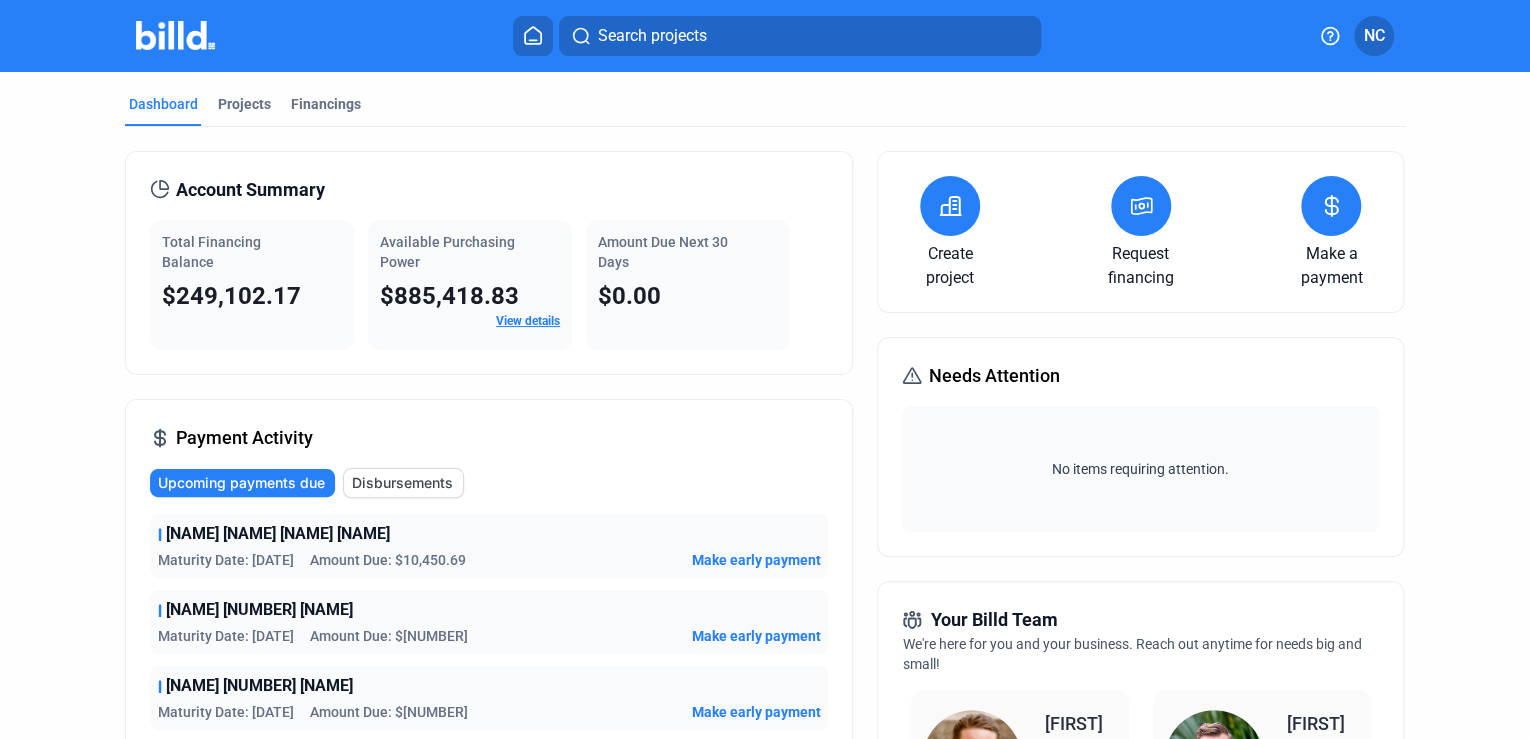 click at bounding box center (950, 206) 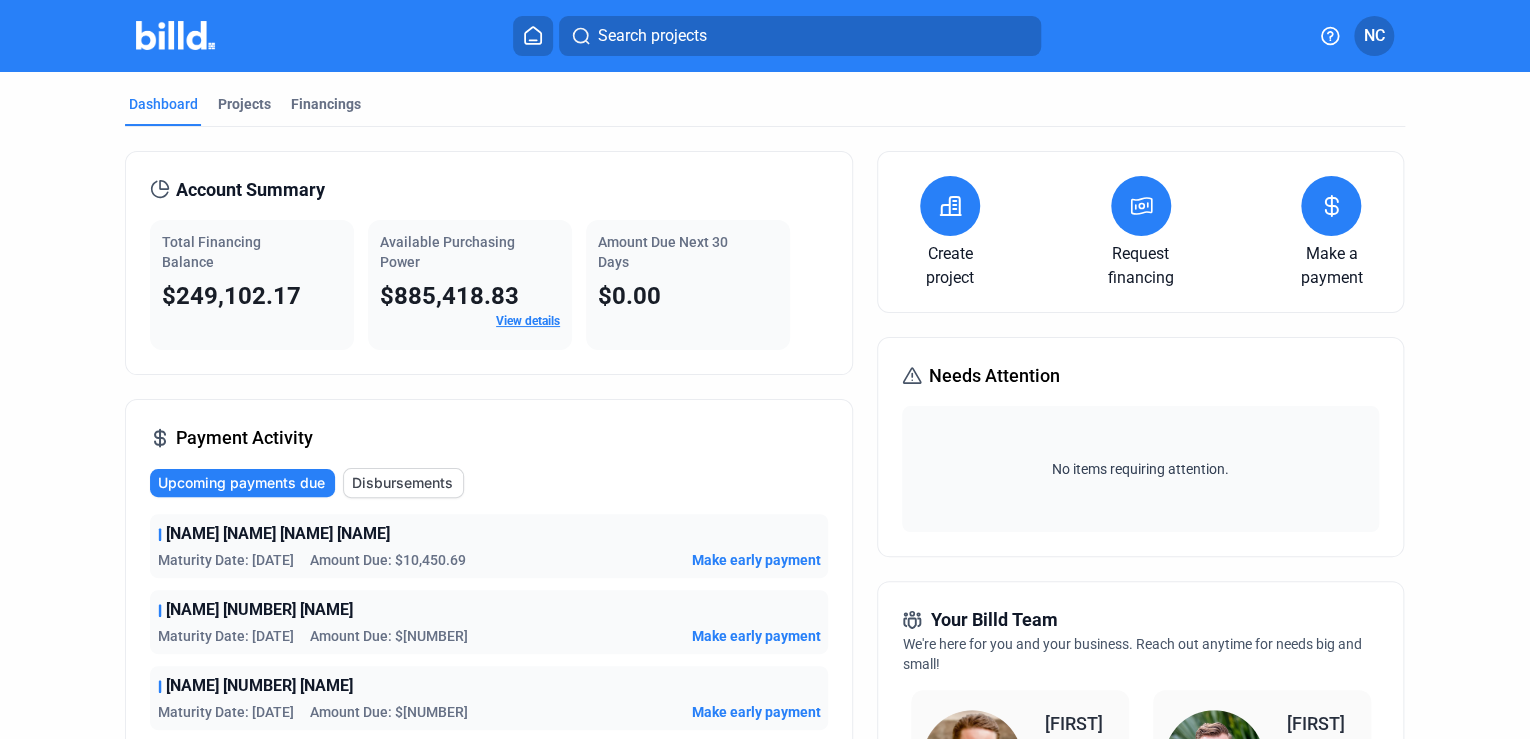 click at bounding box center (120, 896) 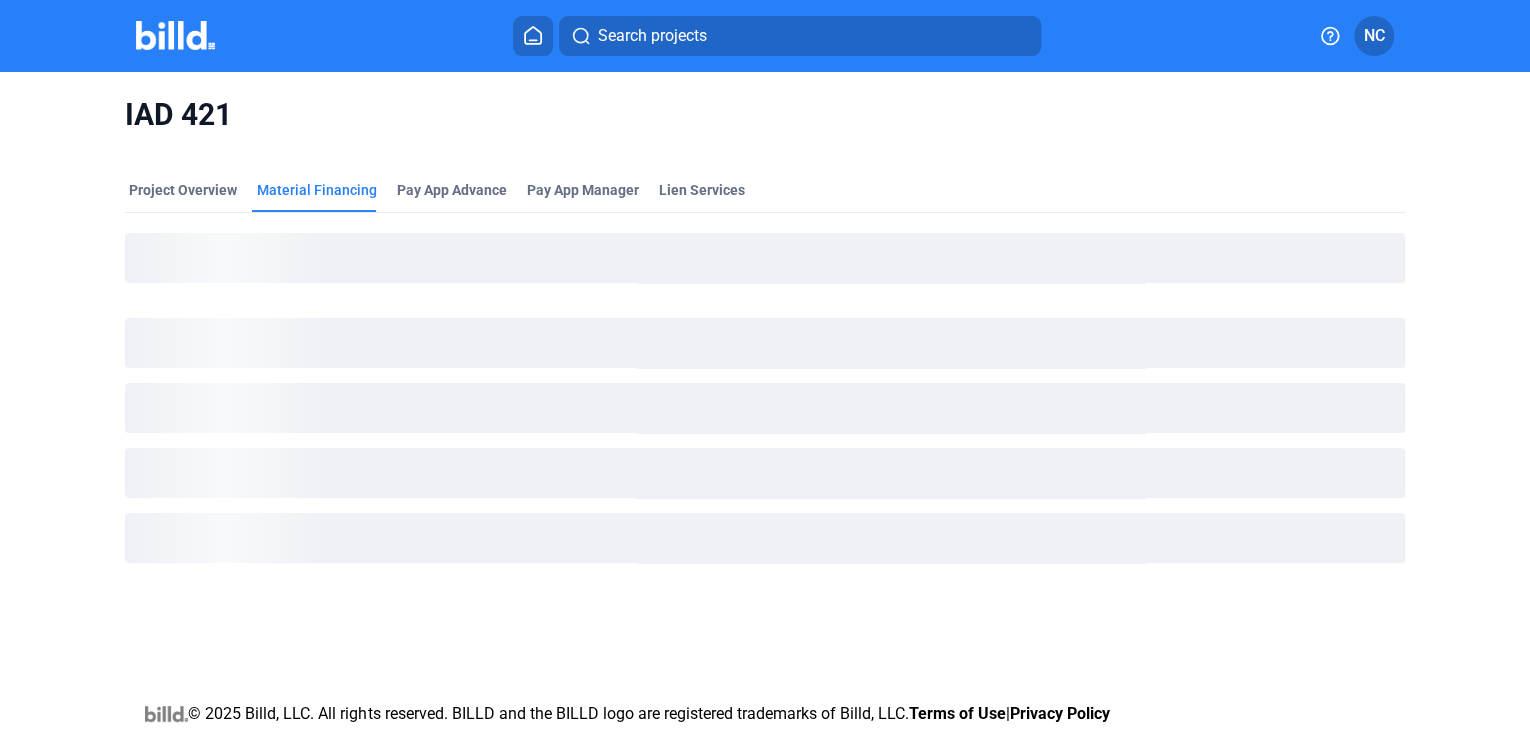 click on "Close" at bounding box center [315, 1075] 